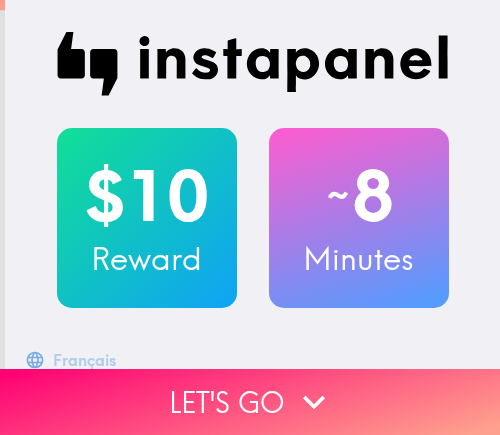 scroll, scrollTop: 0, scrollLeft: 0, axis: both 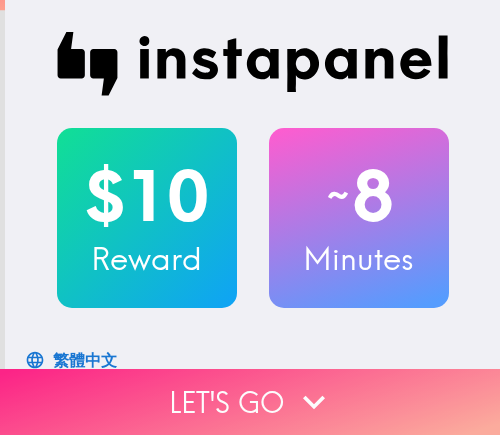 click 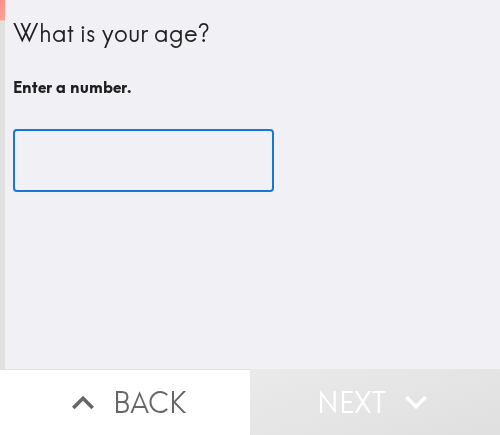 click at bounding box center (143, 161) 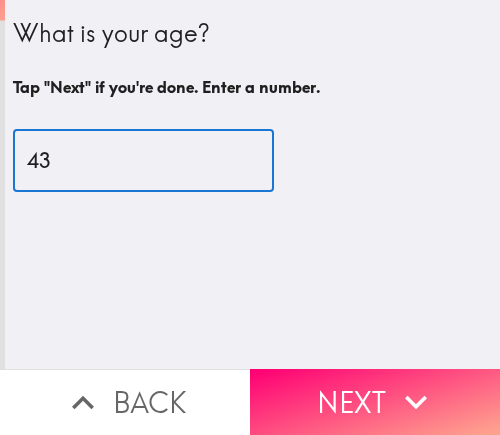 type on "43" 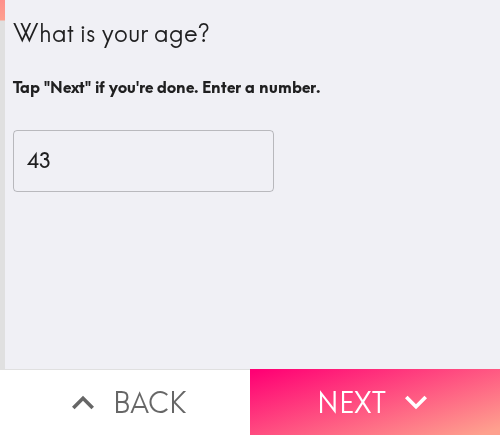 drag, startPoint x: 376, startPoint y: 381, endPoint x: 400, endPoint y: 381, distance: 24 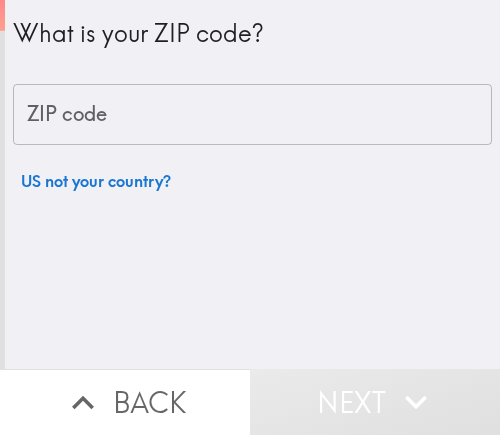 click on "ZIP code" at bounding box center (252, 115) 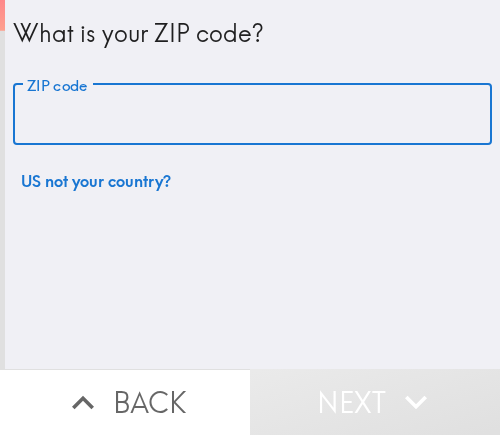 paste on "11802" 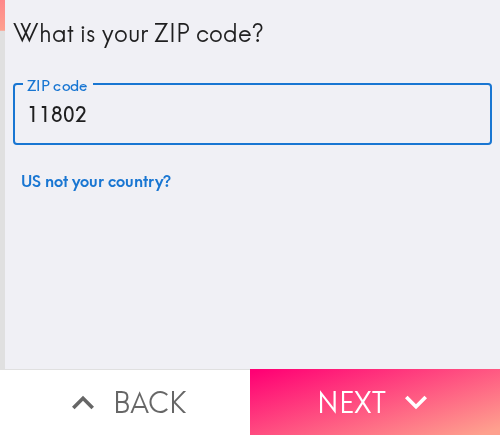 type on "11802" 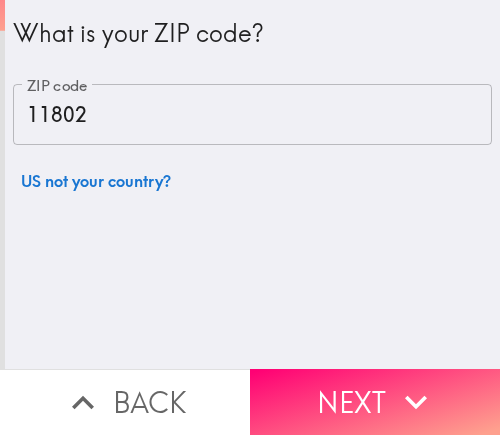 click on "Next" at bounding box center (375, 402) 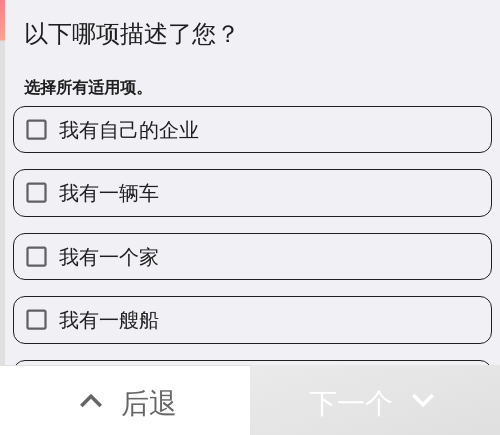 click on "我有自己的企业" at bounding box center [244, 121] 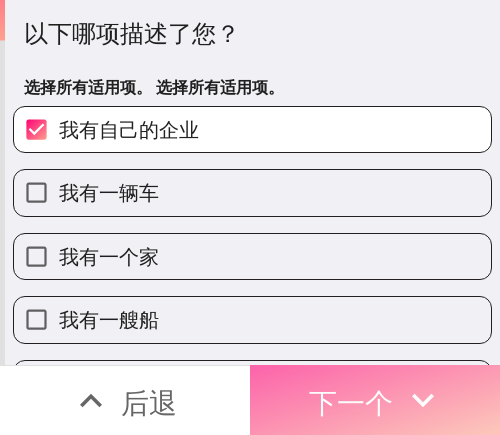 click on "下一个" at bounding box center (351, 402) 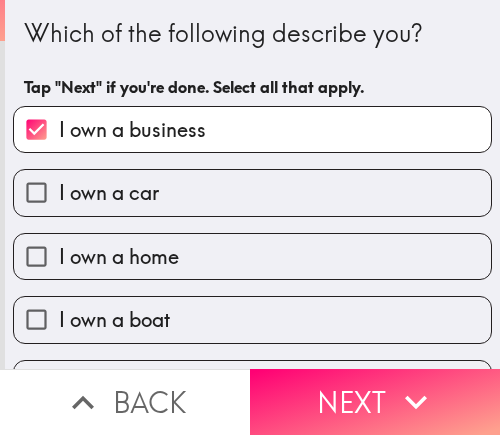 scroll, scrollTop: 0, scrollLeft: 0, axis: both 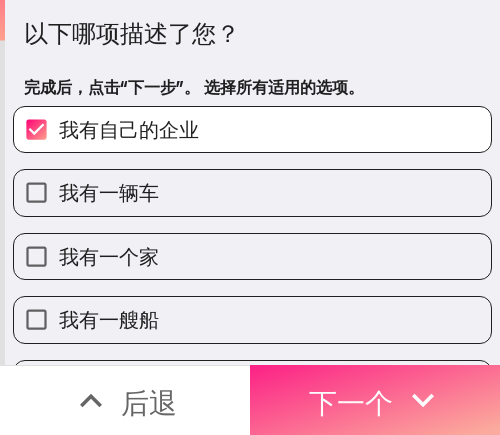 drag, startPoint x: 328, startPoint y: 378, endPoint x: 367, endPoint y: 378, distance: 39 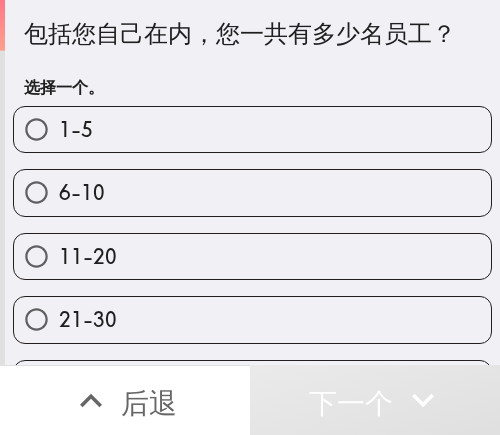 click on "1-5" at bounding box center (252, 129) 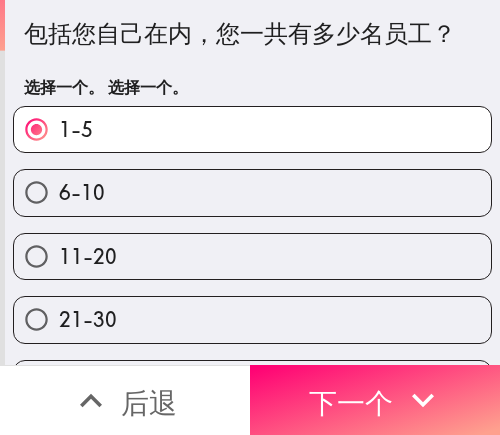 drag, startPoint x: 337, startPoint y: 374, endPoint x: 474, endPoint y: 378, distance: 137.05838 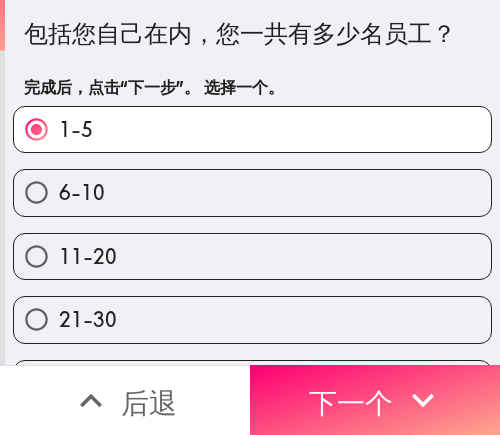 scroll, scrollTop: 0, scrollLeft: 0, axis: both 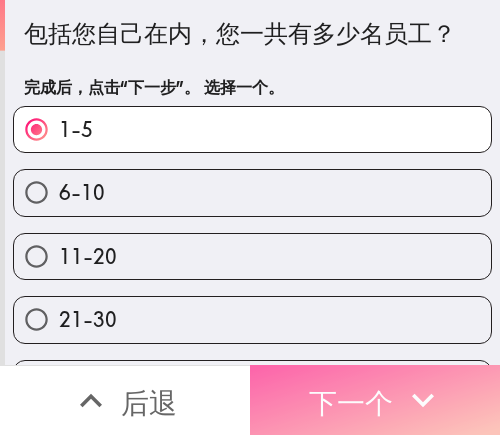 click on "下一个" at bounding box center [351, 402] 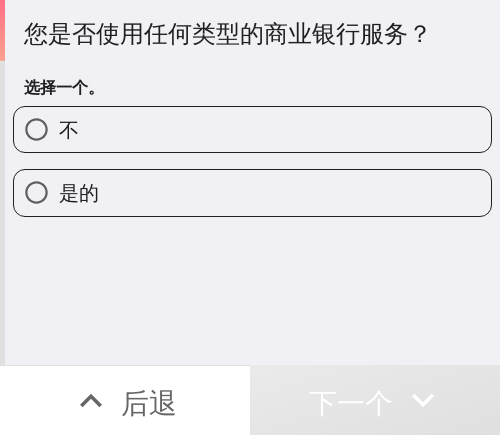 drag, startPoint x: 312, startPoint y: 138, endPoint x: 329, endPoint y: 138, distance: 17 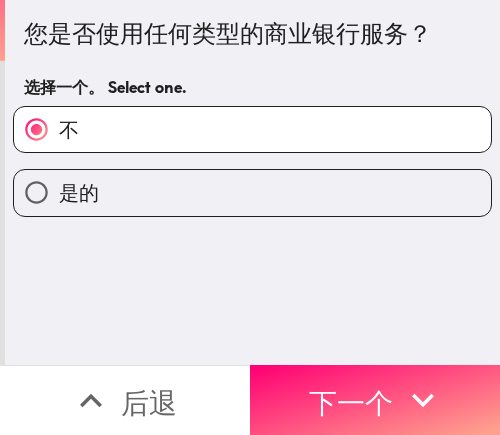 drag, startPoint x: 163, startPoint y: 200, endPoint x: 223, endPoint y: 200, distance: 60 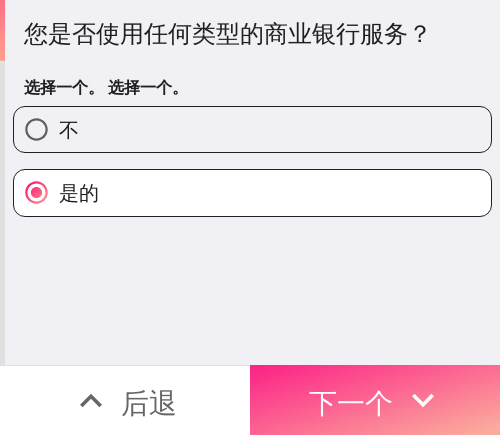 click on "下一个" at bounding box center [375, 400] 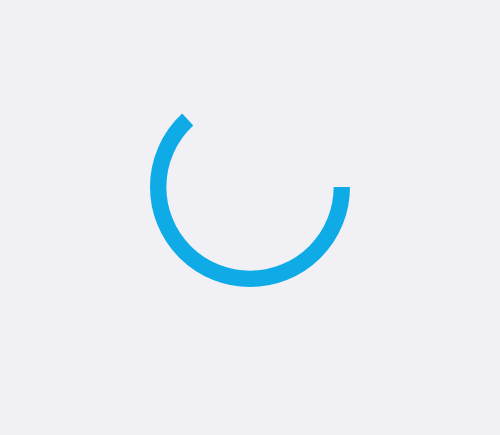 scroll, scrollTop: 0, scrollLeft: 0, axis: both 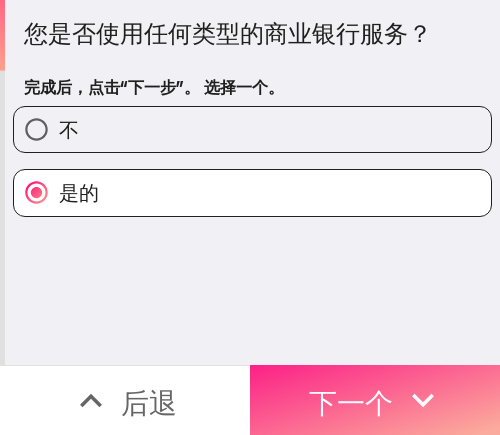 click on "下一个" at bounding box center (351, 400) 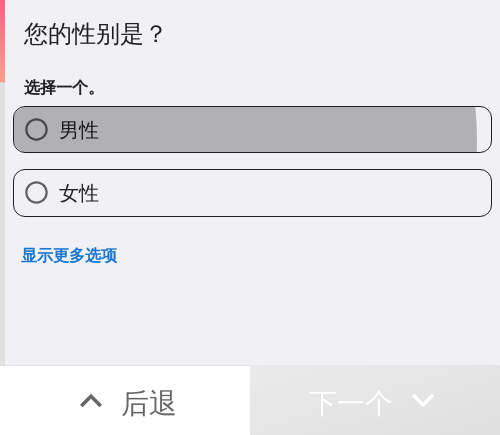 click on "男性" at bounding box center (252, 129) 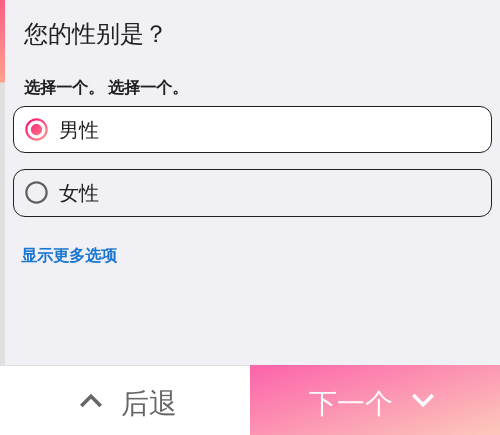 click 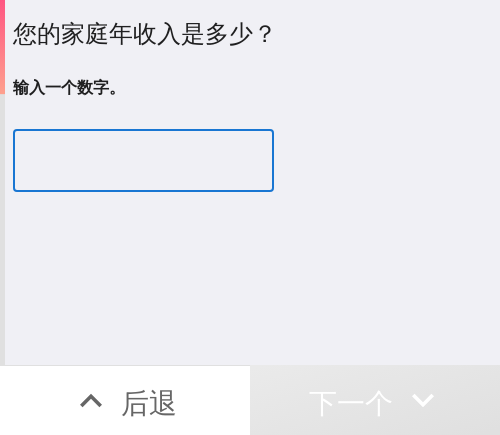 click at bounding box center (143, 161) 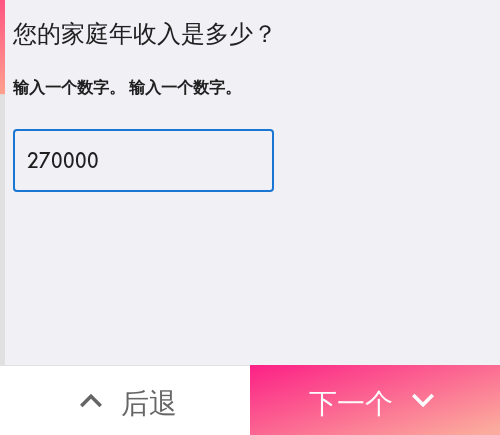 type on "270000" 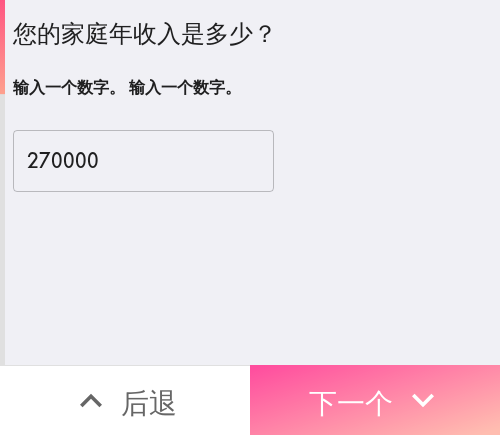 drag, startPoint x: 332, startPoint y: 377, endPoint x: 395, endPoint y: 318, distance: 86.313385 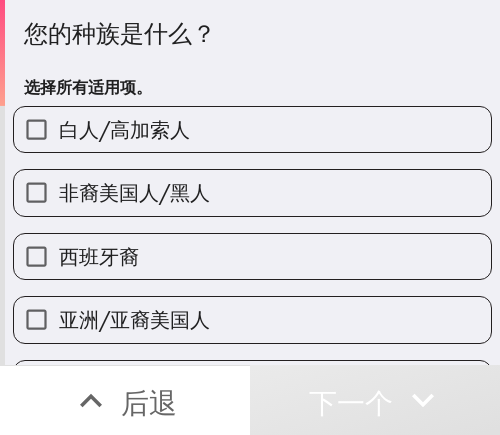 click on "非裔美国人/黑人" at bounding box center [134, 192] 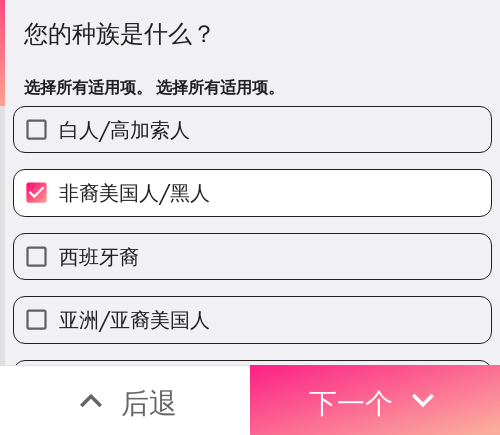 drag, startPoint x: 351, startPoint y: 380, endPoint x: 395, endPoint y: 364, distance: 46.818798 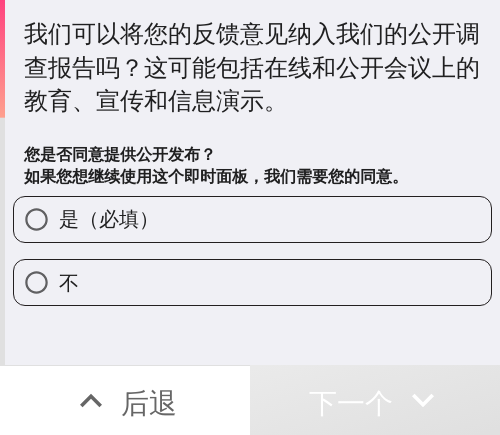 drag, startPoint x: 253, startPoint y: 222, endPoint x: 474, endPoint y: 222, distance: 221 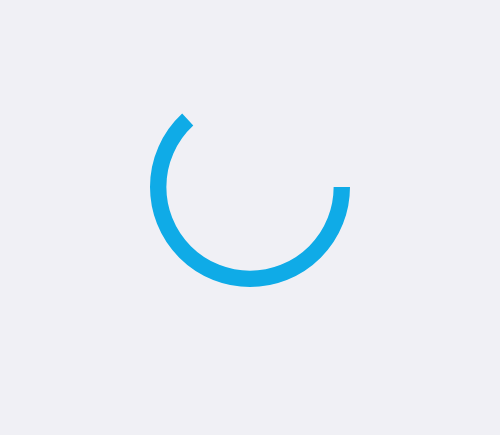 scroll, scrollTop: 0, scrollLeft: 0, axis: both 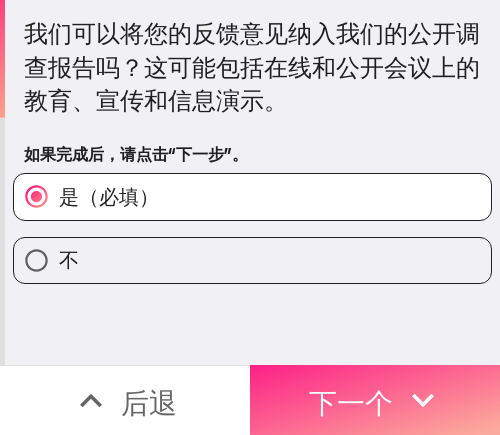 click 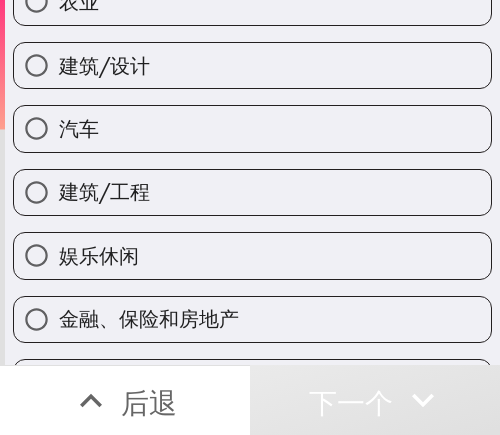 scroll, scrollTop: 200, scrollLeft: 0, axis: vertical 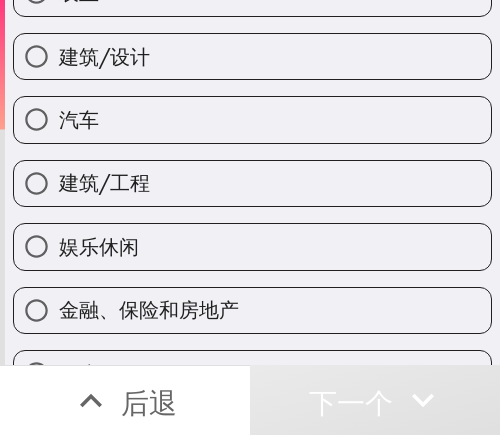 click on "建筑/工程" at bounding box center [104, 182] 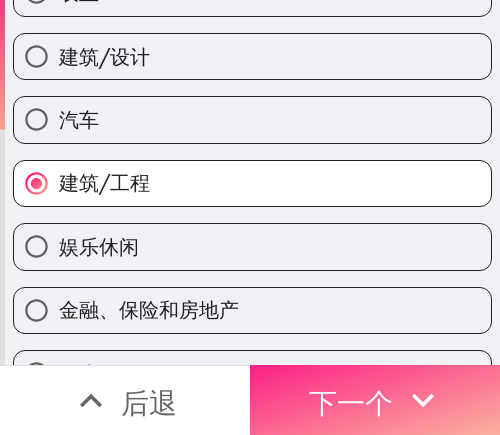 drag, startPoint x: 364, startPoint y: 374, endPoint x: 403, endPoint y: 374, distance: 39 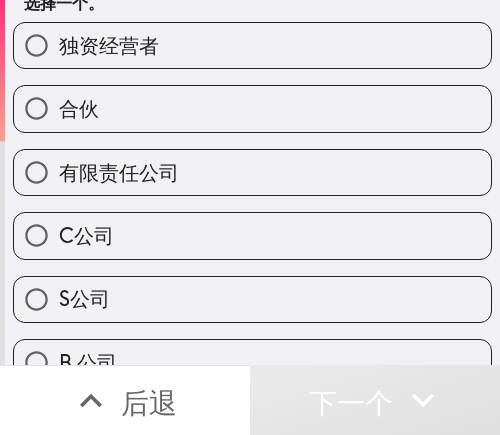 scroll, scrollTop: 0, scrollLeft: 0, axis: both 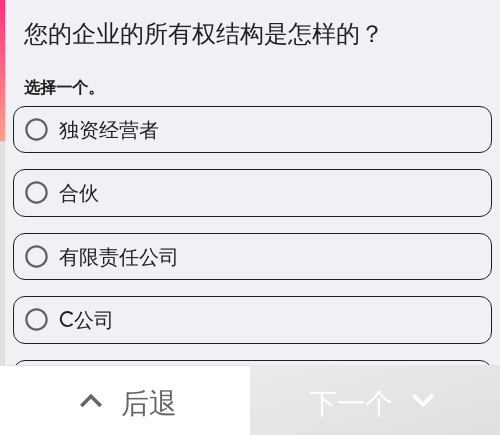 click on "独资经营者" at bounding box center (252, 129) 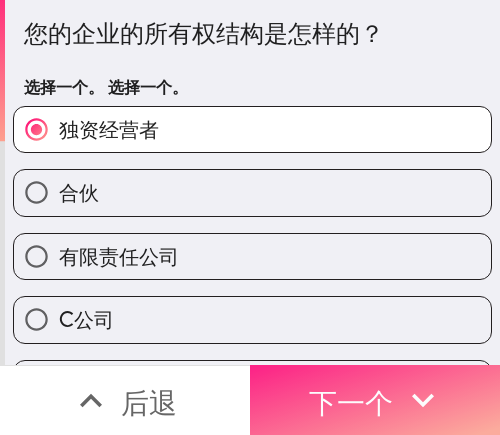 drag, startPoint x: 348, startPoint y: 388, endPoint x: 425, endPoint y: 388, distance: 77 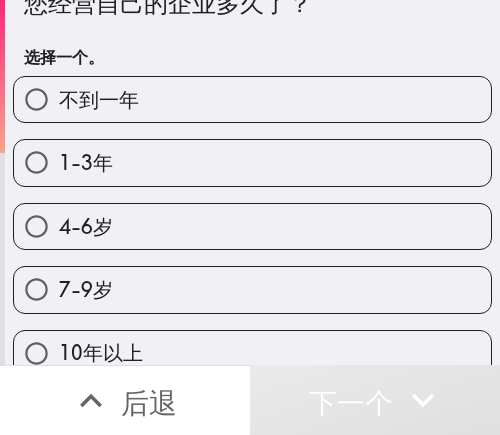 scroll, scrollTop: 59, scrollLeft: 0, axis: vertical 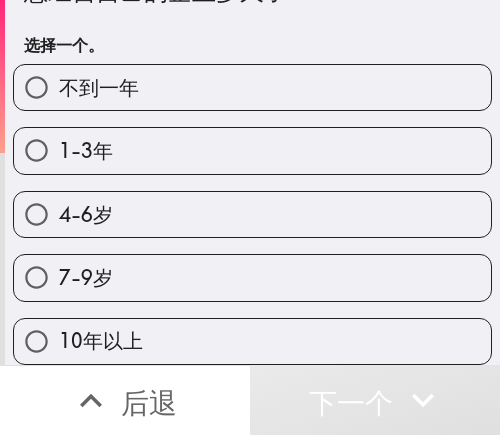 drag, startPoint x: 218, startPoint y: 313, endPoint x: 347, endPoint y: 313, distance: 129 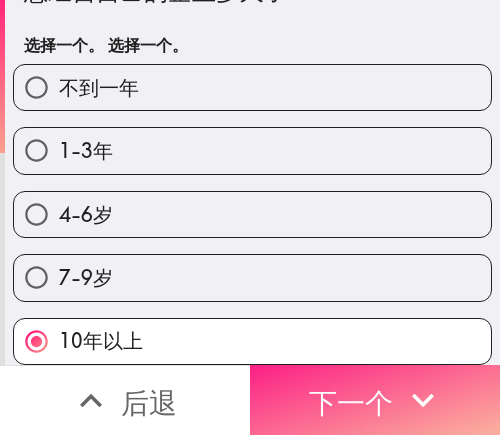 drag, startPoint x: 364, startPoint y: 386, endPoint x: 349, endPoint y: 369, distance: 22.671568 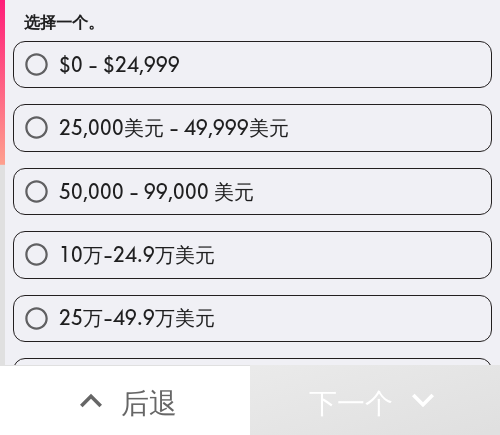 scroll, scrollTop: 100, scrollLeft: 0, axis: vertical 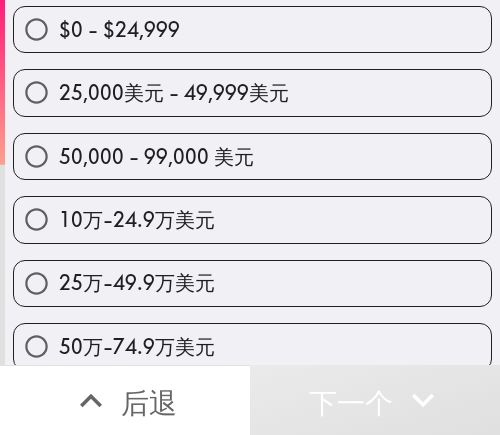 click on "25万-49.9万美元" at bounding box center (137, 282) 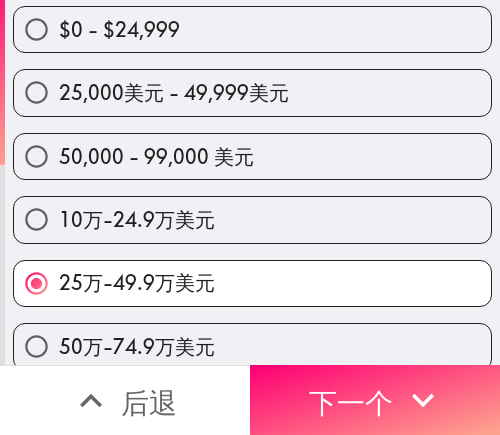 drag, startPoint x: 349, startPoint y: 380, endPoint x: 485, endPoint y: 380, distance: 136 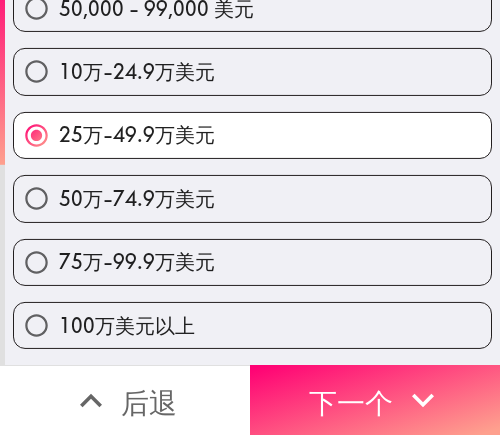 scroll, scrollTop: 1, scrollLeft: 0, axis: vertical 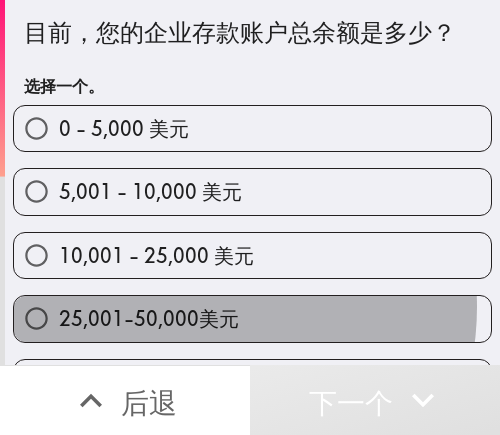 drag, startPoint x: 183, startPoint y: 308, endPoint x: 222, endPoint y: 299, distance: 40.024994 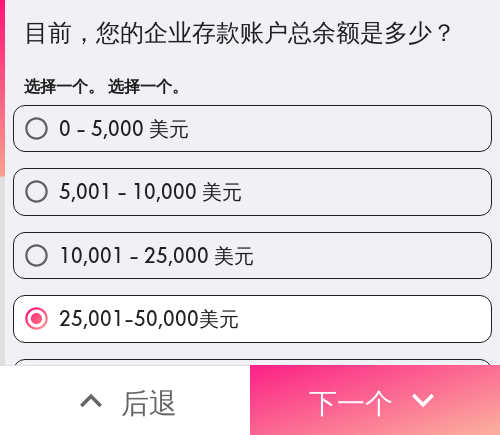 drag, startPoint x: 338, startPoint y: 386, endPoint x: 480, endPoint y: 382, distance: 142.05632 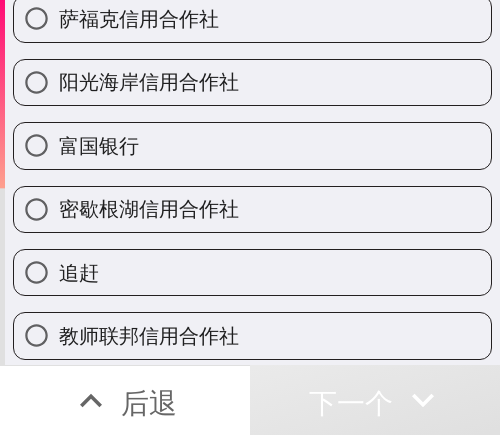 scroll, scrollTop: 201, scrollLeft: 0, axis: vertical 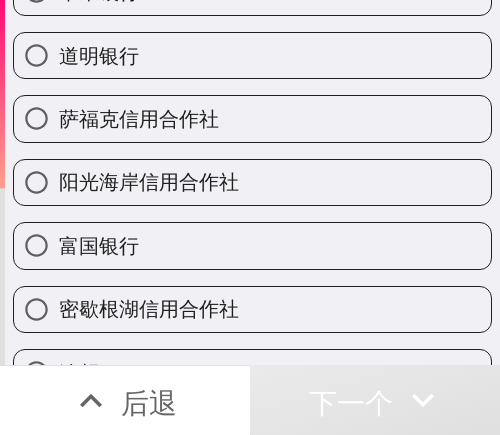 drag, startPoint x: 116, startPoint y: 65, endPoint x: 106, endPoint y: 77, distance: 15.6205 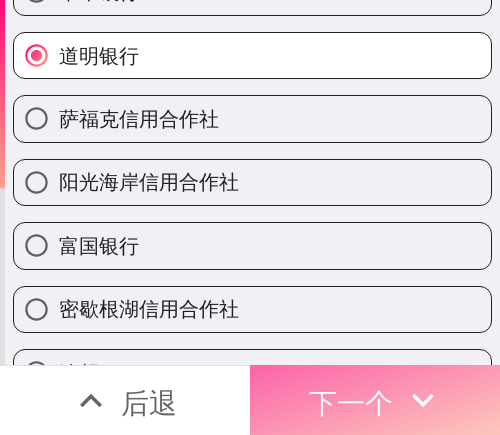 click on "下一个" at bounding box center (375, 400) 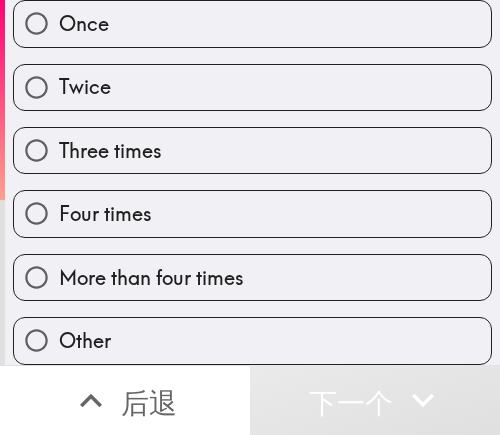 scroll, scrollTop: 43, scrollLeft: 0, axis: vertical 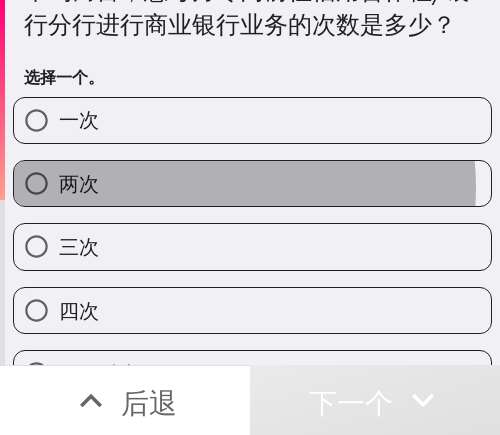 click on "两次" at bounding box center (252, 183) 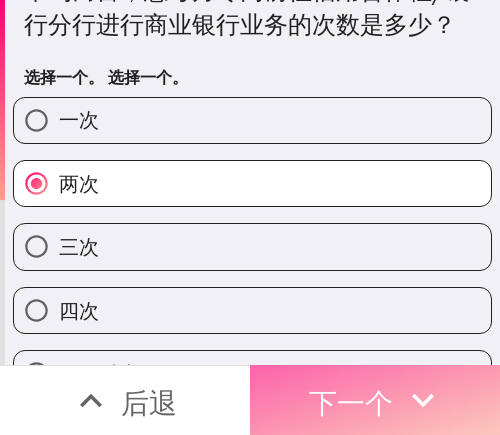 click on "下一个" at bounding box center (351, 402) 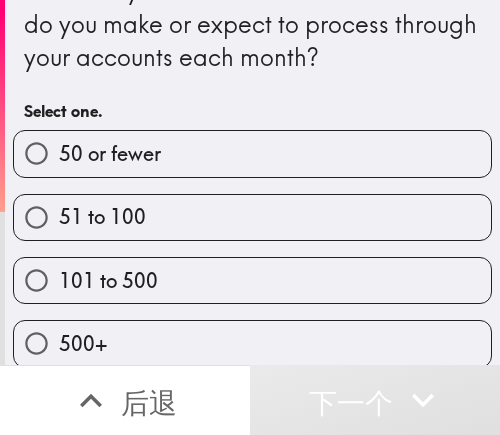 scroll, scrollTop: 0, scrollLeft: 0, axis: both 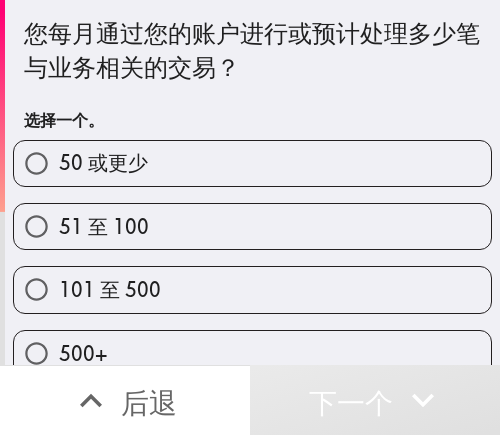 click on "50 或更少" at bounding box center [252, 163] 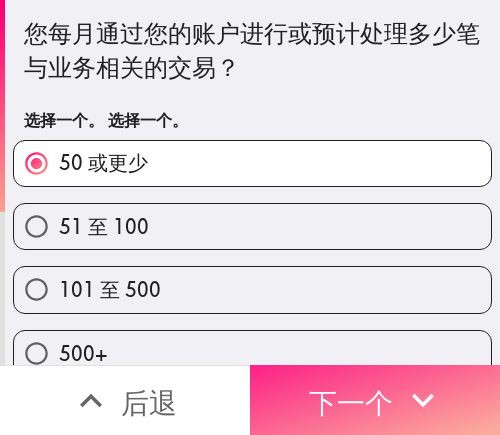 click on "下一个" at bounding box center [351, 402] 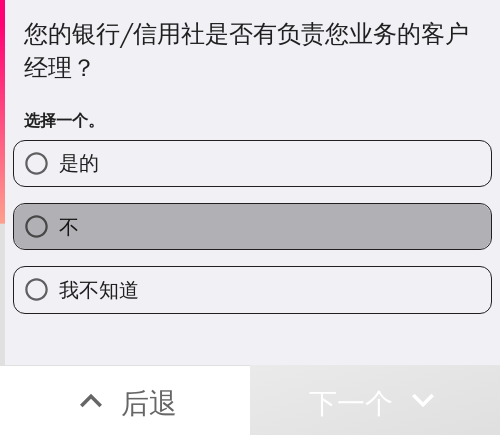 click on "不" at bounding box center (252, 226) 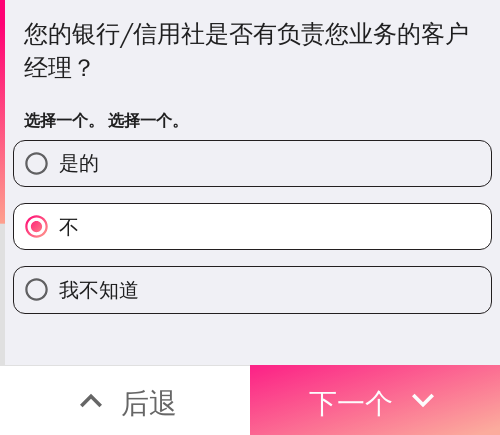 drag, startPoint x: 376, startPoint y: 378, endPoint x: 467, endPoint y: 378, distance: 91 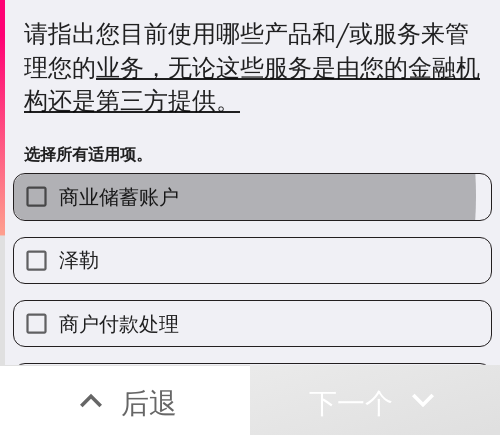 click on "商业储蓄账户" at bounding box center [119, 196] 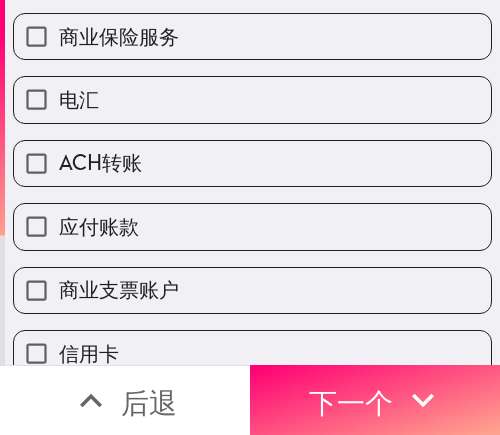 scroll, scrollTop: 500, scrollLeft: 0, axis: vertical 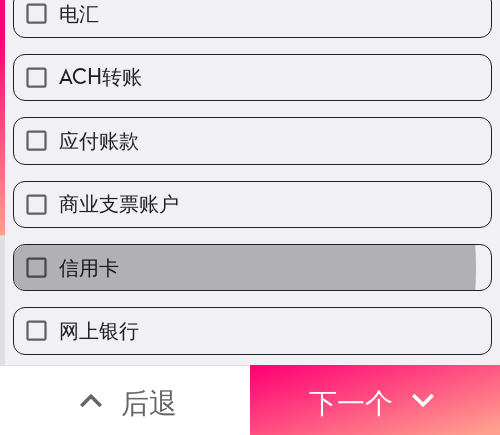 click on "信用卡" at bounding box center (252, 267) 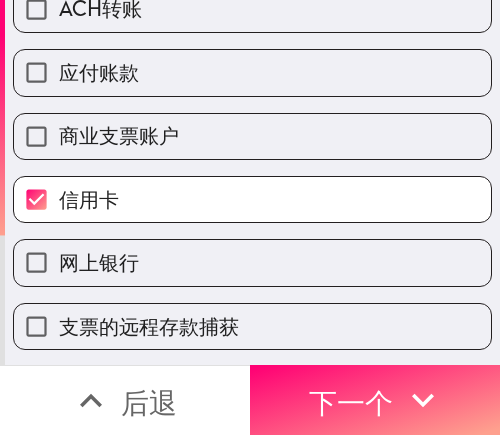 scroll, scrollTop: 700, scrollLeft: 0, axis: vertical 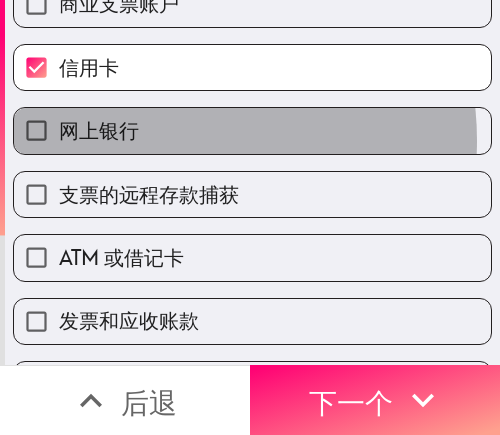 click on "网上银行" at bounding box center [252, 130] 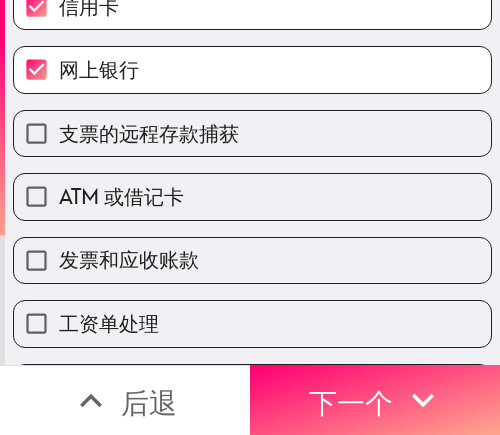 scroll, scrollTop: 824, scrollLeft: 0, axis: vertical 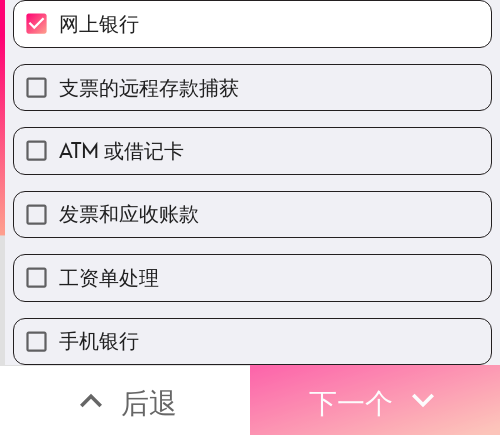 click on "下一个" at bounding box center [351, 402] 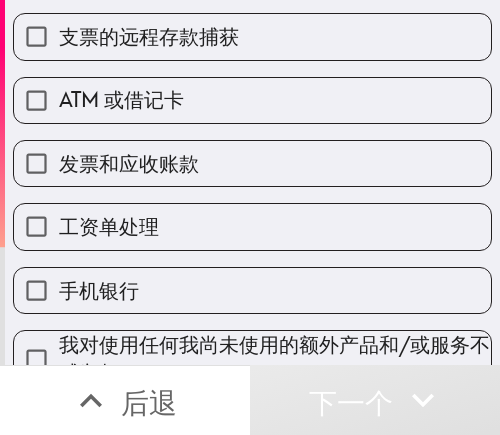 scroll, scrollTop: 746, scrollLeft: 0, axis: vertical 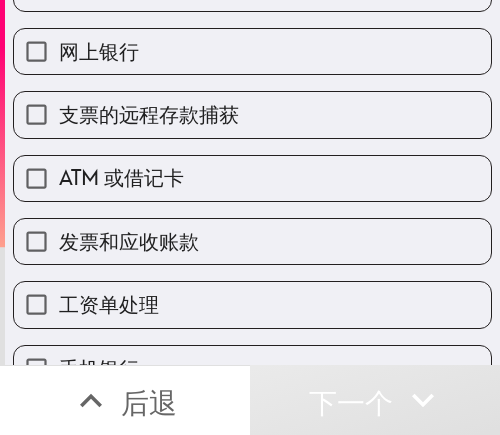 click on "发票和应收账款" at bounding box center (129, 241) 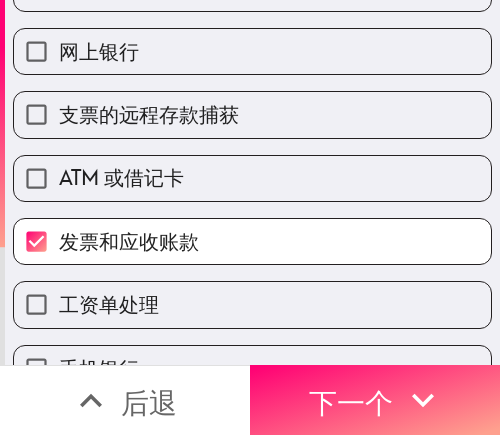 click on "支票的远程存款捕获" at bounding box center [149, 114] 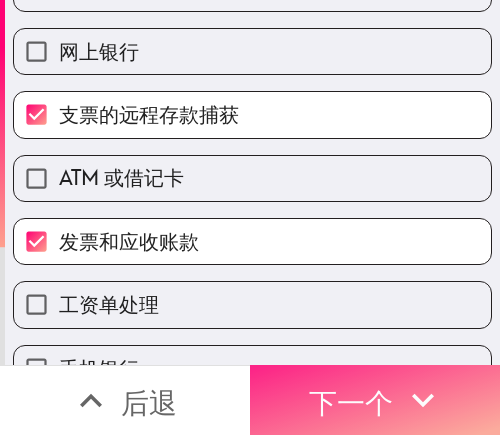 click on "下一个" at bounding box center (375, 400) 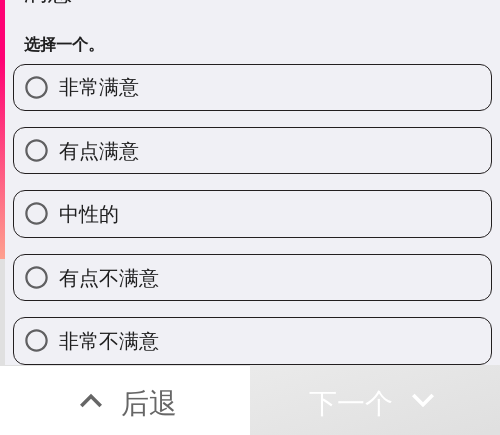 scroll, scrollTop: 92, scrollLeft: 0, axis: vertical 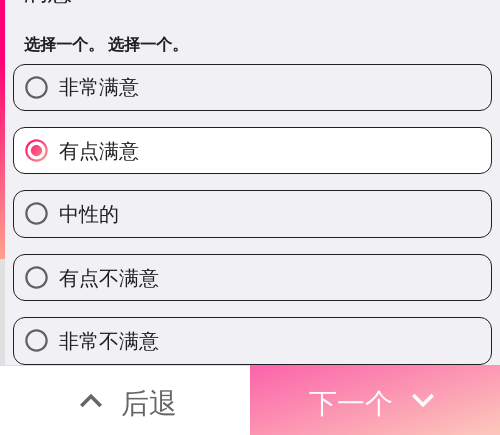 drag, startPoint x: 378, startPoint y: 387, endPoint x: 474, endPoint y: 391, distance: 96.0833 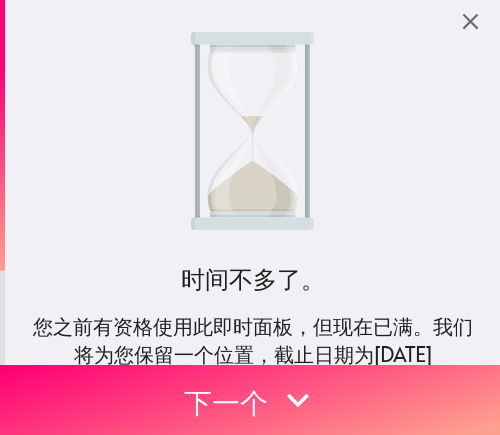 click on "下一个" at bounding box center [226, 402] 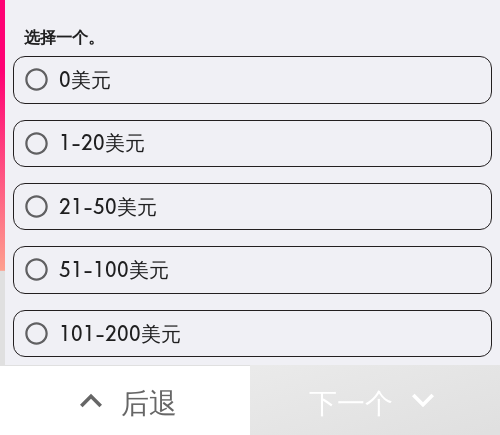 scroll, scrollTop: 190, scrollLeft: 0, axis: vertical 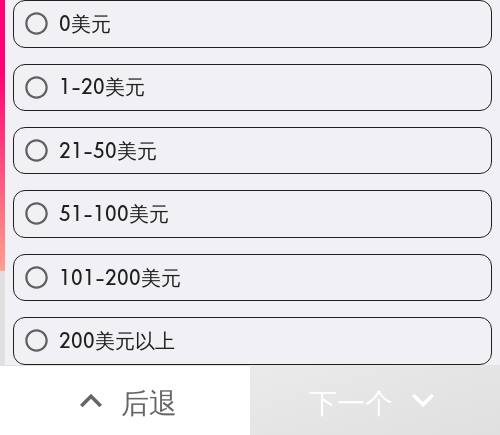 click on "51-100美元" at bounding box center (252, 213) 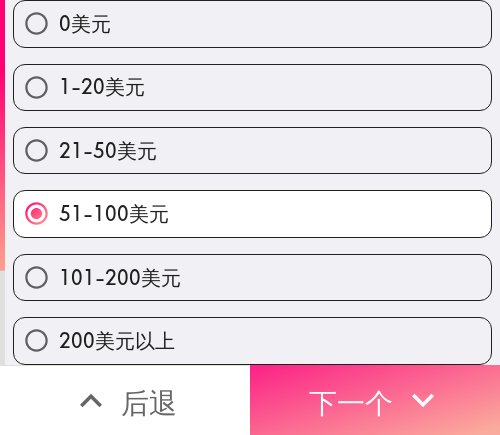 click on "下一个" at bounding box center (351, 402) 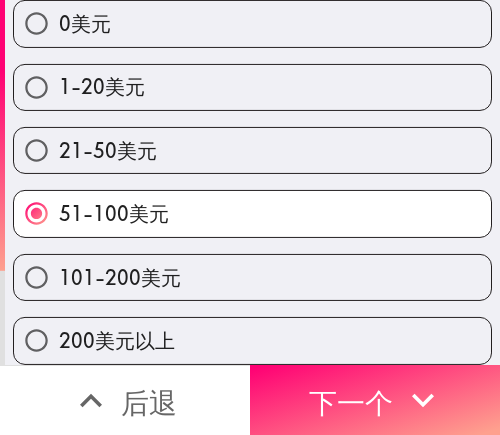 scroll, scrollTop: 36, scrollLeft: 0, axis: vertical 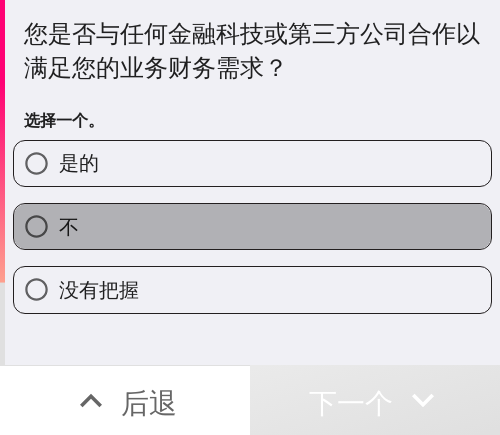 drag, startPoint x: 315, startPoint y: 215, endPoint x: 34, endPoint y: 215, distance: 281 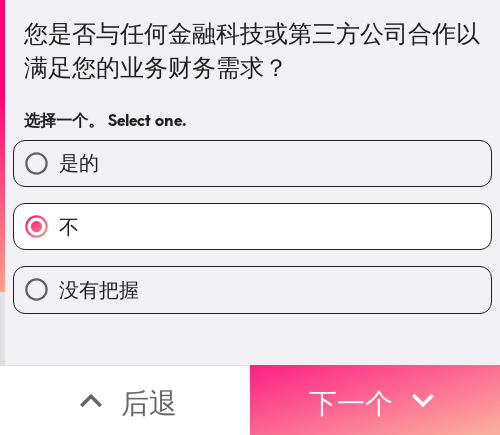 drag, startPoint x: 307, startPoint y: 379, endPoint x: 475, endPoint y: 379, distance: 168 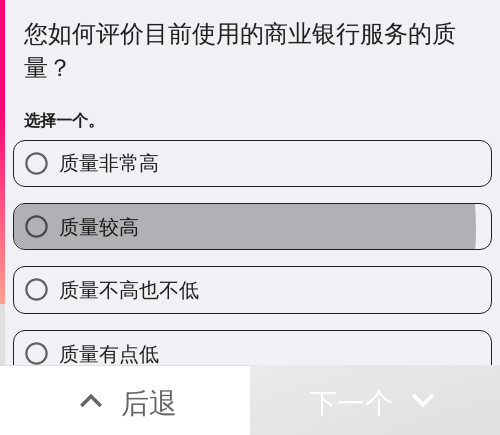 drag, startPoint x: 175, startPoint y: 229, endPoint x: 409, endPoint y: 229, distance: 234 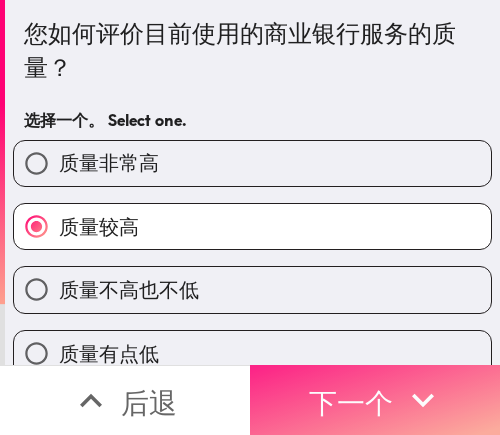 click on "下一个" at bounding box center [375, 400] 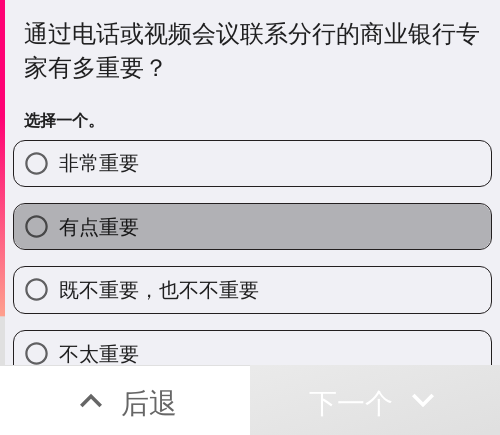 drag, startPoint x: 248, startPoint y: 218, endPoint x: 362, endPoint y: 218, distance: 114 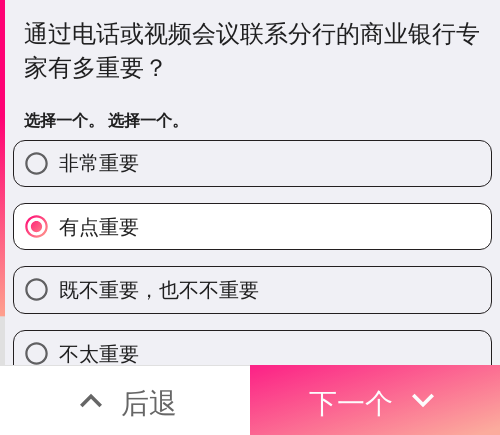 click 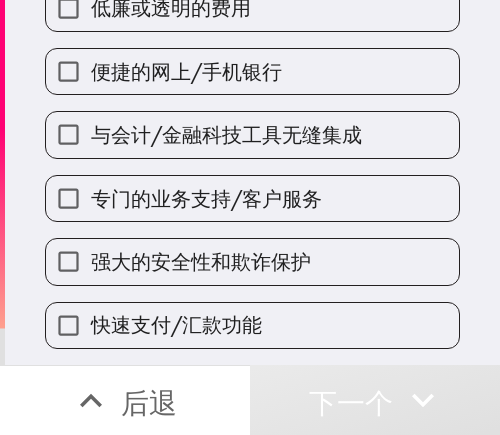 scroll, scrollTop: 192, scrollLeft: 0, axis: vertical 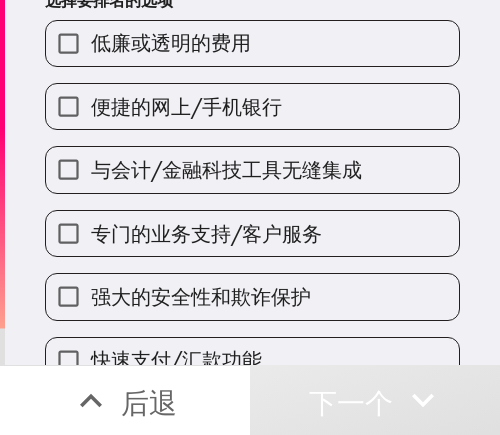 drag, startPoint x: 130, startPoint y: 299, endPoint x: 160, endPoint y: 261, distance: 48.414875 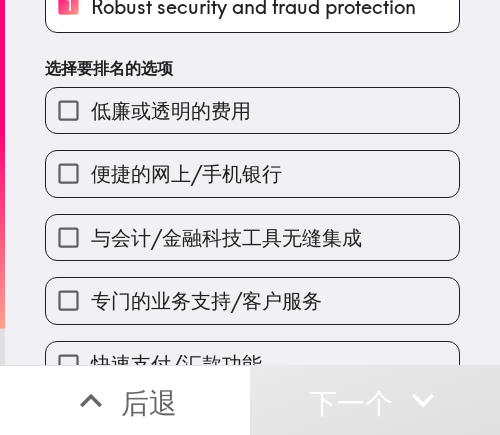 click on "专门的业务支持/客户服务" at bounding box center (244, 292) 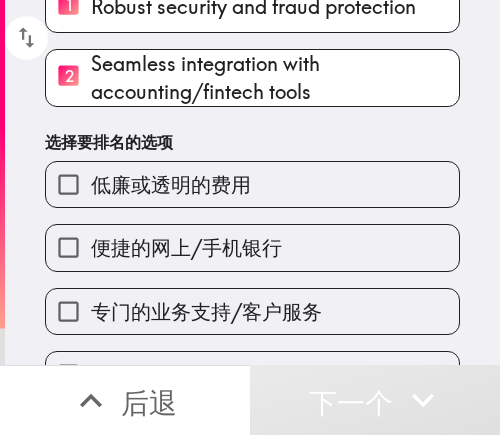 click on "专门的业务支持/客户服务" at bounding box center (252, 311) 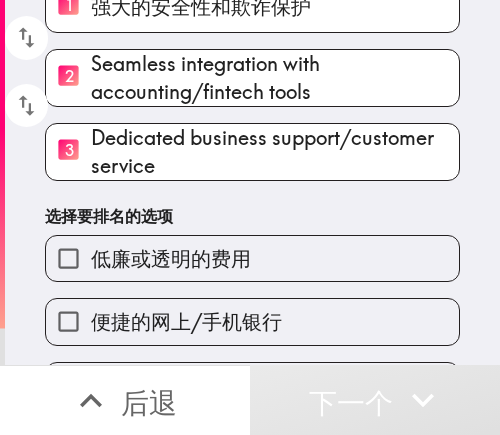 click on "低廉或透明的费用" at bounding box center (252, 258) 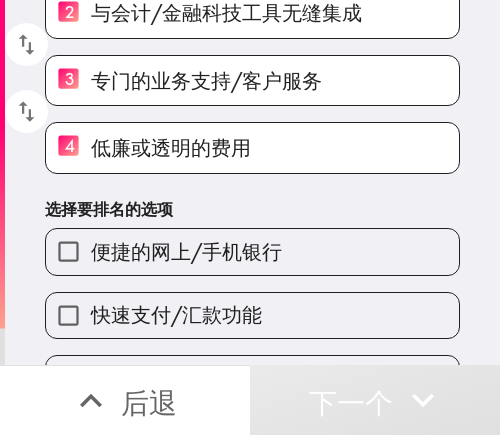 scroll, scrollTop: 308, scrollLeft: 0, axis: vertical 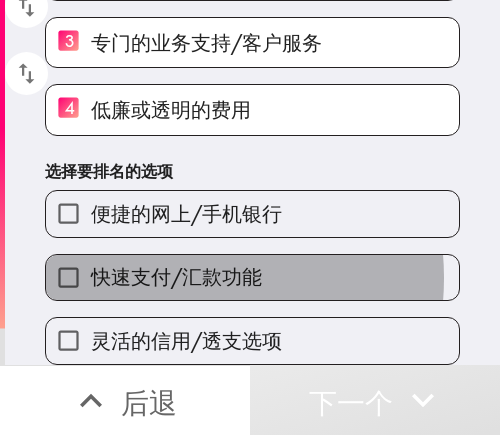 click on "快速支付/汇款功能" at bounding box center [176, 276] 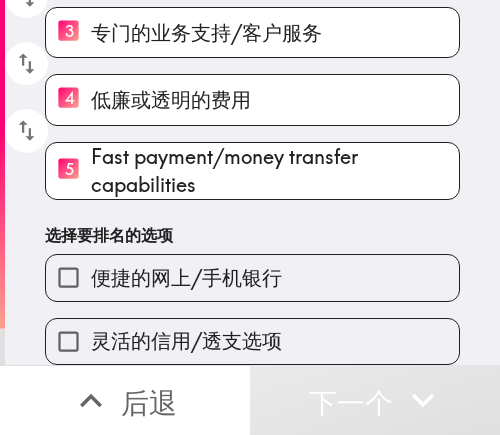 click on "灵活的信用/透支选项" at bounding box center [186, 340] 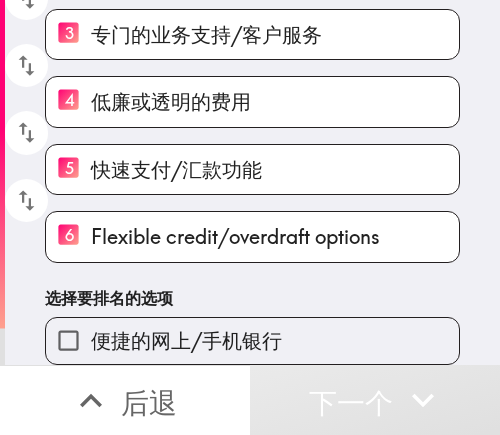 click on "便捷的网上/手机银行" at bounding box center (244, 332) 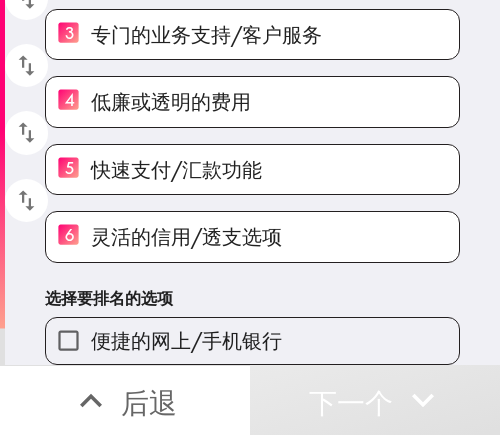 click on "便捷的网上/手机银行" at bounding box center (186, 340) 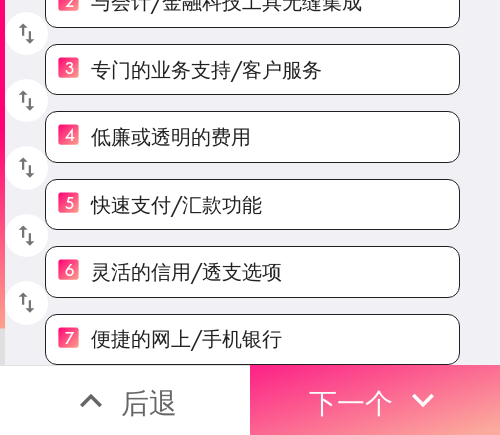 click on "下一个" at bounding box center (351, 402) 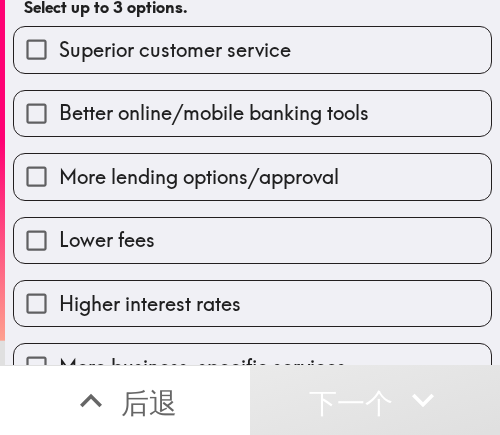 scroll, scrollTop: 147, scrollLeft: 0, axis: vertical 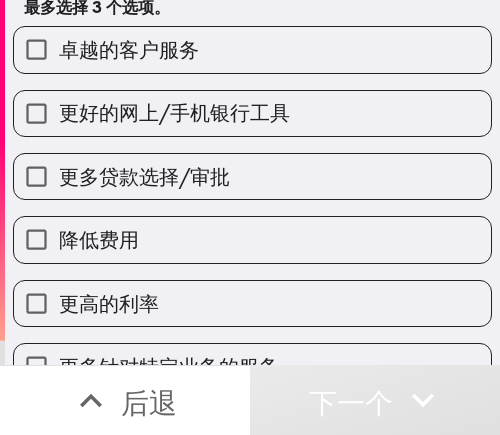 click on "降低费用" at bounding box center (99, 239) 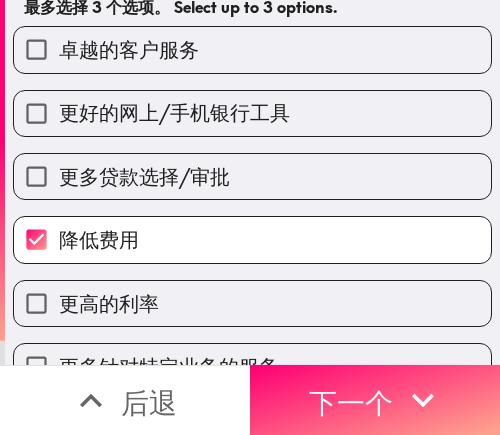 click on "更高的利率" at bounding box center [109, 303] 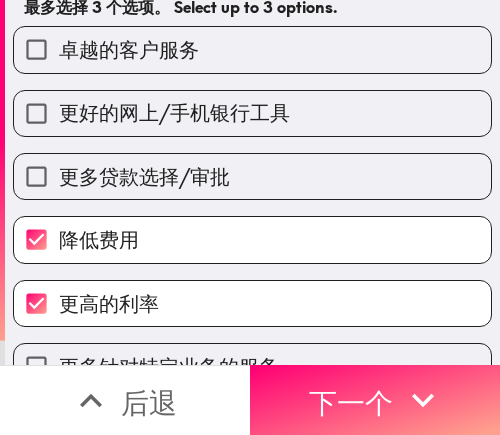 click on "更高的利率" at bounding box center [109, 303] 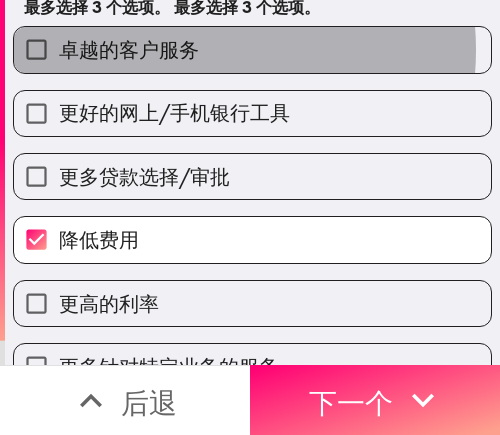 click on "卓越的客户服务" at bounding box center (129, 49) 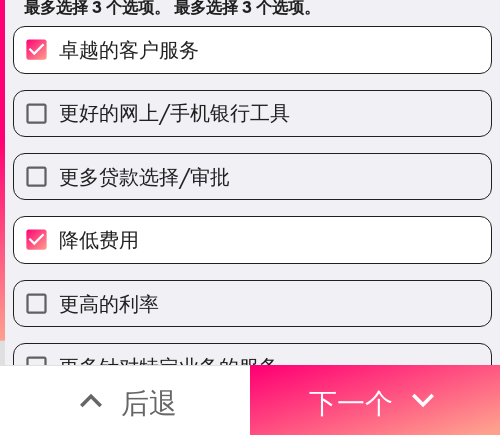 click on "更好的网上/手机银行工具" at bounding box center (174, 112) 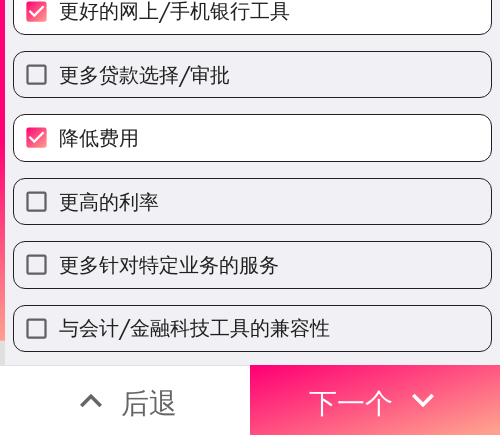 scroll, scrollTop: 317, scrollLeft: 0, axis: vertical 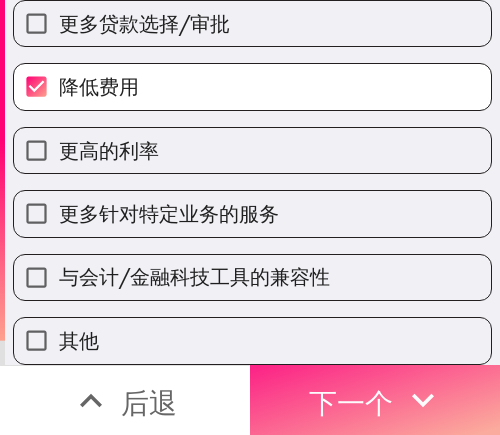 click 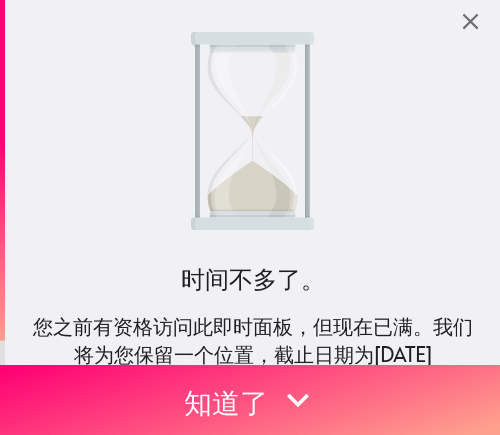 scroll, scrollTop: 0, scrollLeft: 0, axis: both 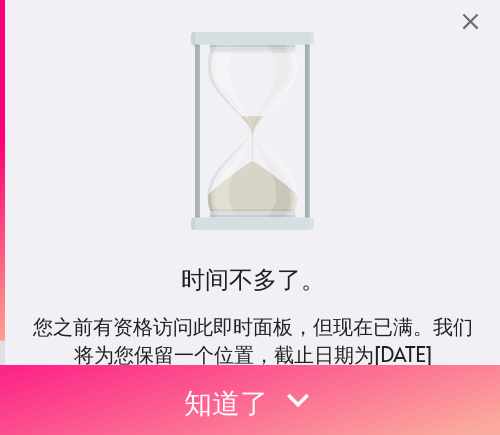 drag, startPoint x: 259, startPoint y: 373, endPoint x: 329, endPoint y: 365, distance: 70.45566 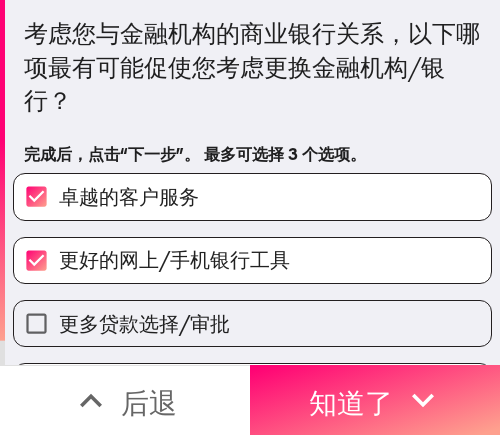 scroll, scrollTop: 317, scrollLeft: 0, axis: vertical 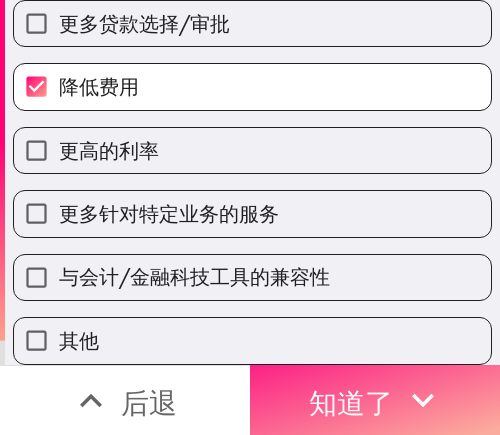 click on "知道了" at bounding box center (351, 402) 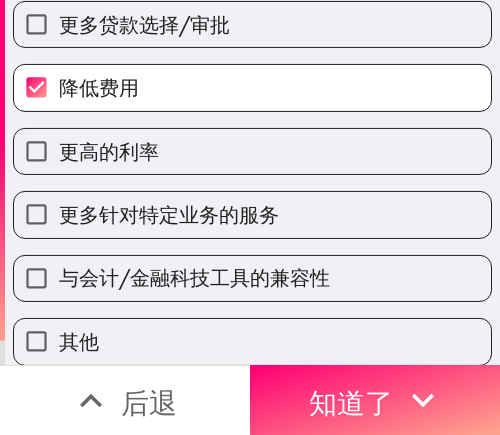 scroll, scrollTop: 286, scrollLeft: 0, axis: vertical 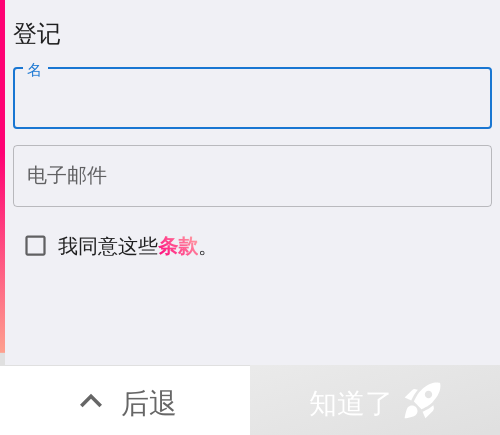 click on "名" at bounding box center [252, 99] 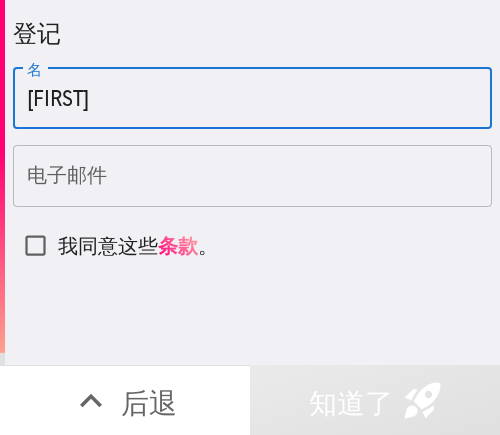 type on "[FIRST]" 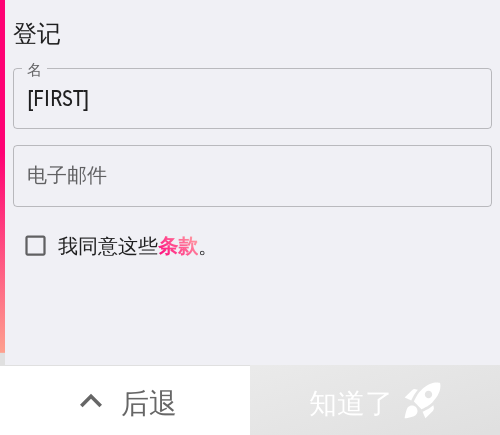 click on "电子邮件" at bounding box center [252, 176] 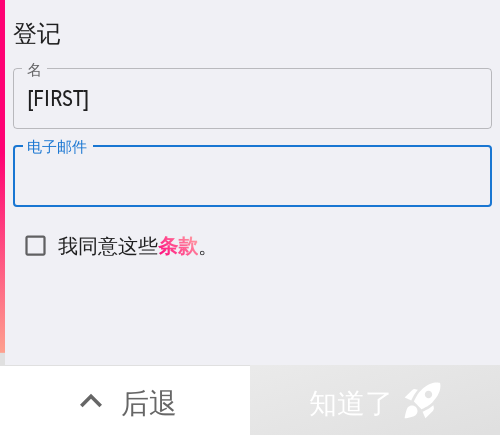 paste on "[EMAIL]" 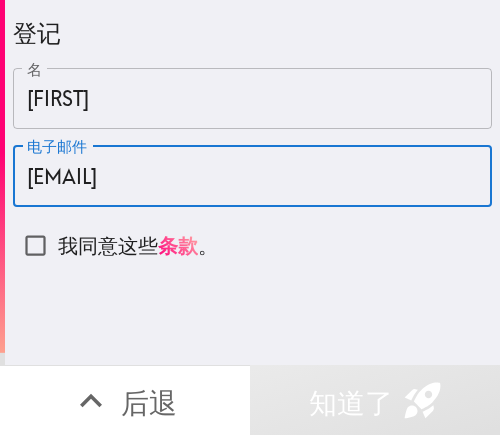 type on "[EMAIL]" 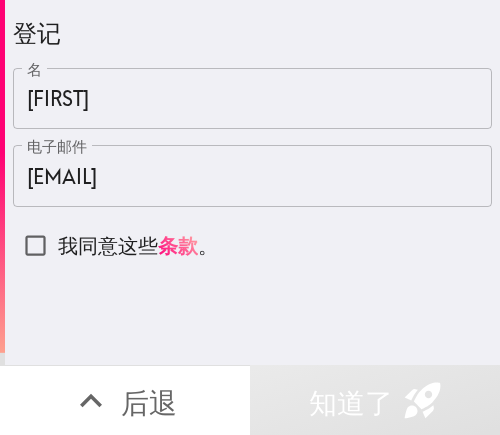 click on "我同意这些" at bounding box center [108, 245] 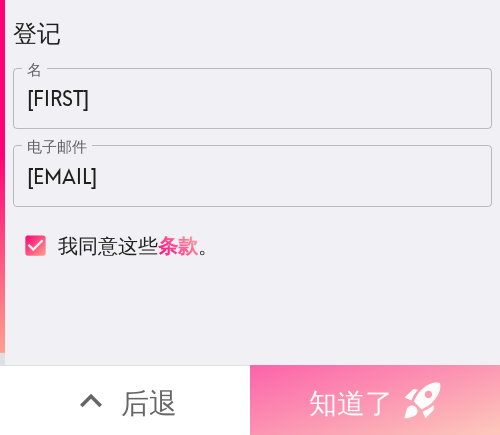click on "知道了" at bounding box center [351, 400] 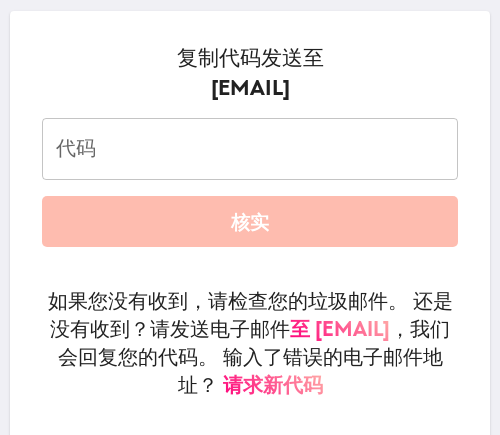 scroll, scrollTop: 300, scrollLeft: 0, axis: vertical 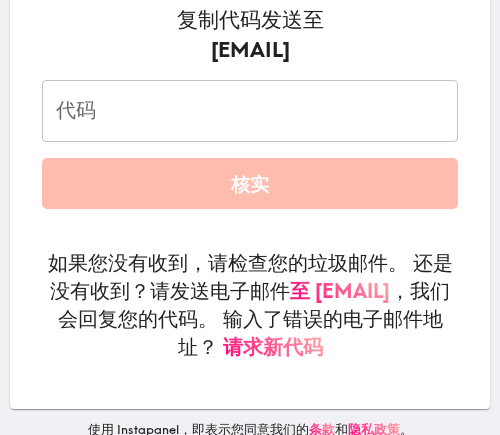 click on "代码" at bounding box center [250, 111] 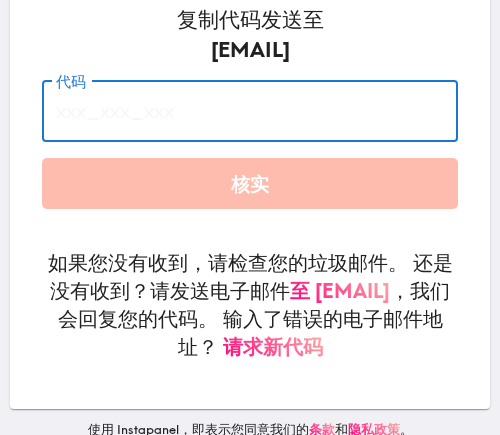 paste on "kji_eLE_hu8" 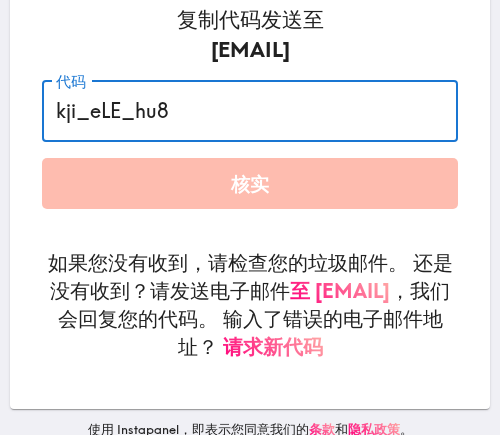 type on "kji_eLE_hu8" 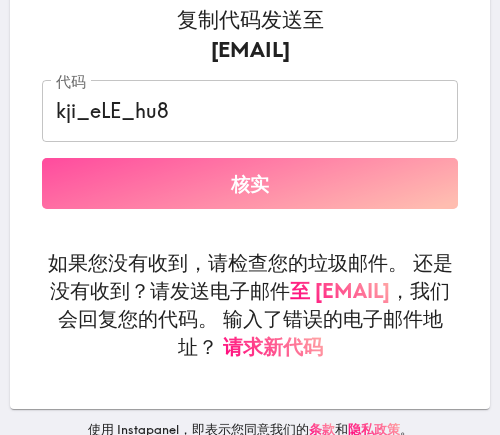 click on "核实" at bounding box center [250, 183] 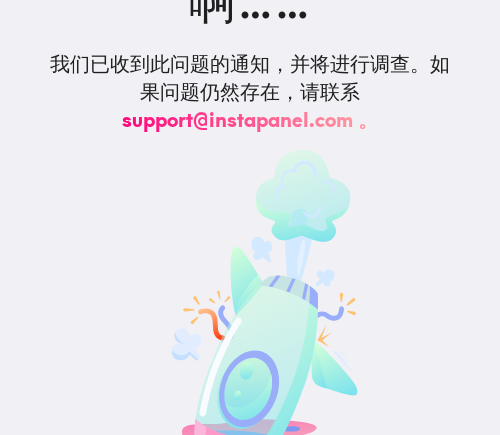 scroll, scrollTop: 0, scrollLeft: 0, axis: both 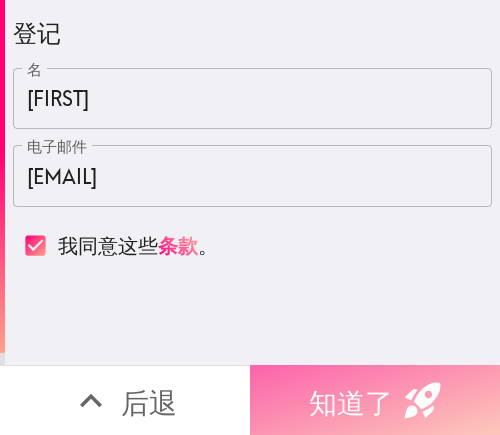click on "知道了" at bounding box center (351, 402) 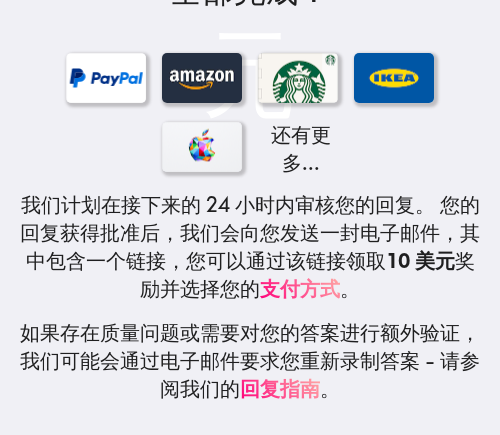 scroll, scrollTop: 433, scrollLeft: 0, axis: vertical 